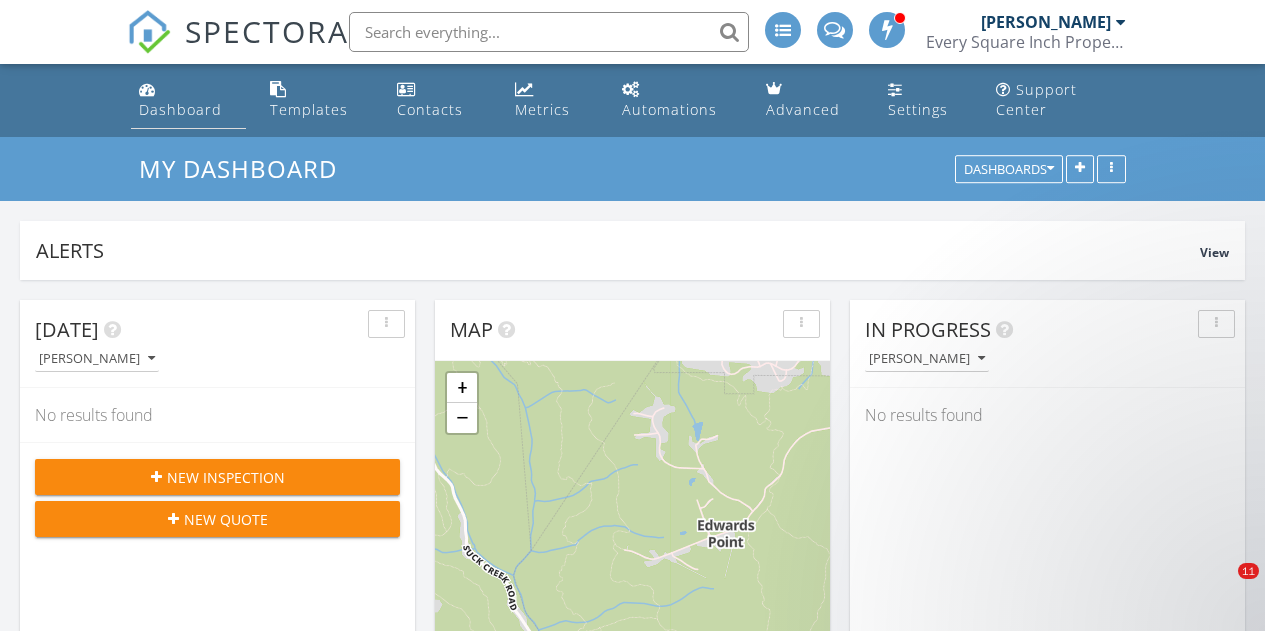 scroll, scrollTop: 0, scrollLeft: 0, axis: both 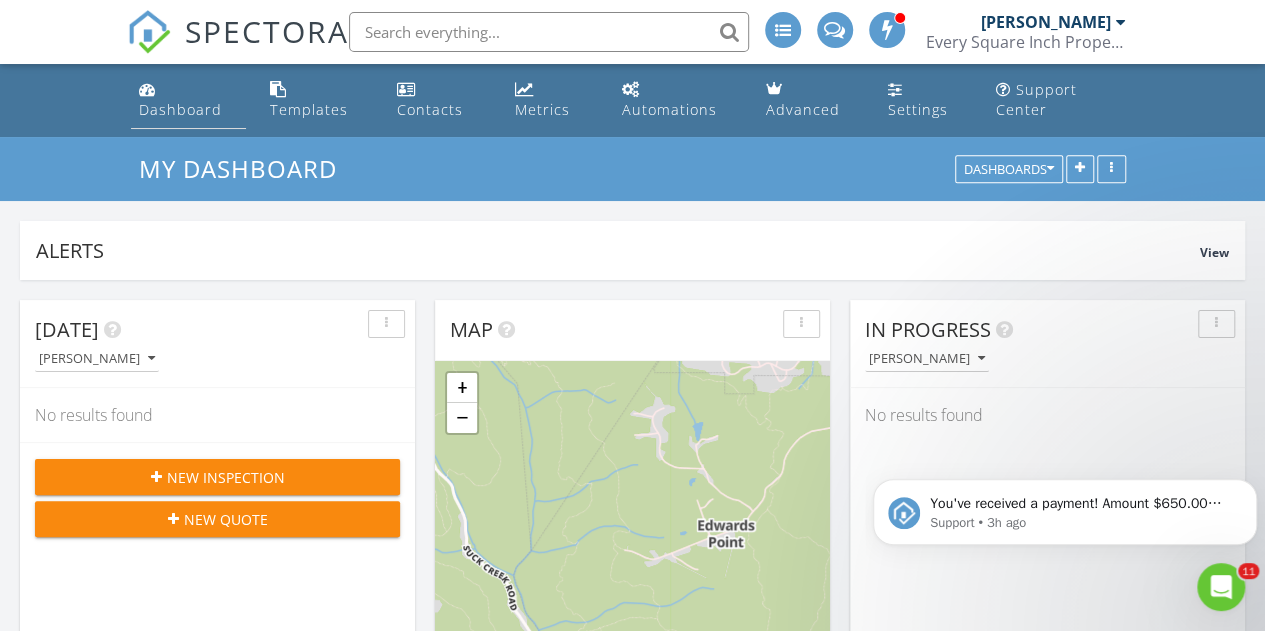 click on "Dashboard" at bounding box center [180, 109] 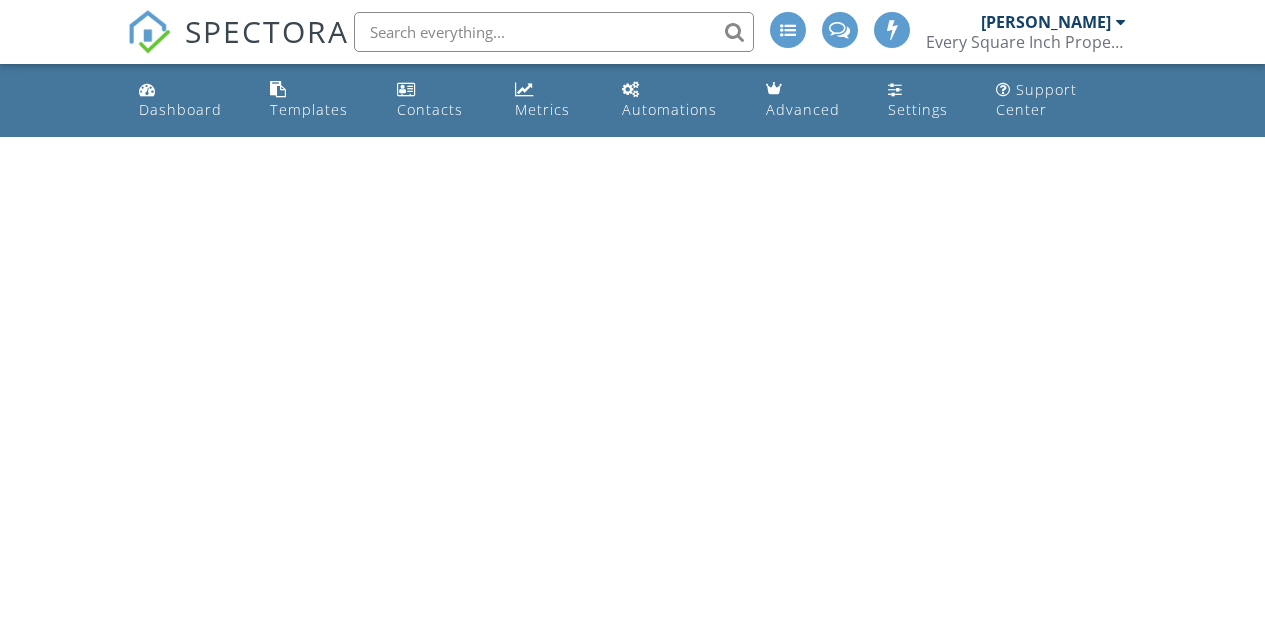 scroll, scrollTop: 0, scrollLeft: 0, axis: both 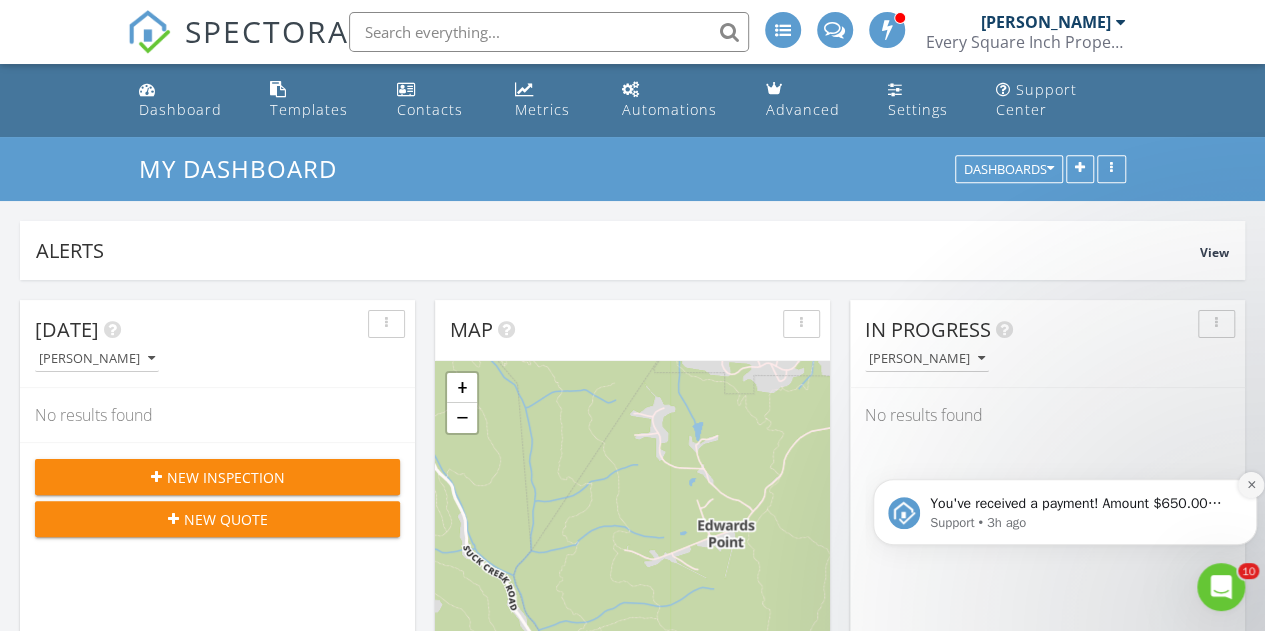 click 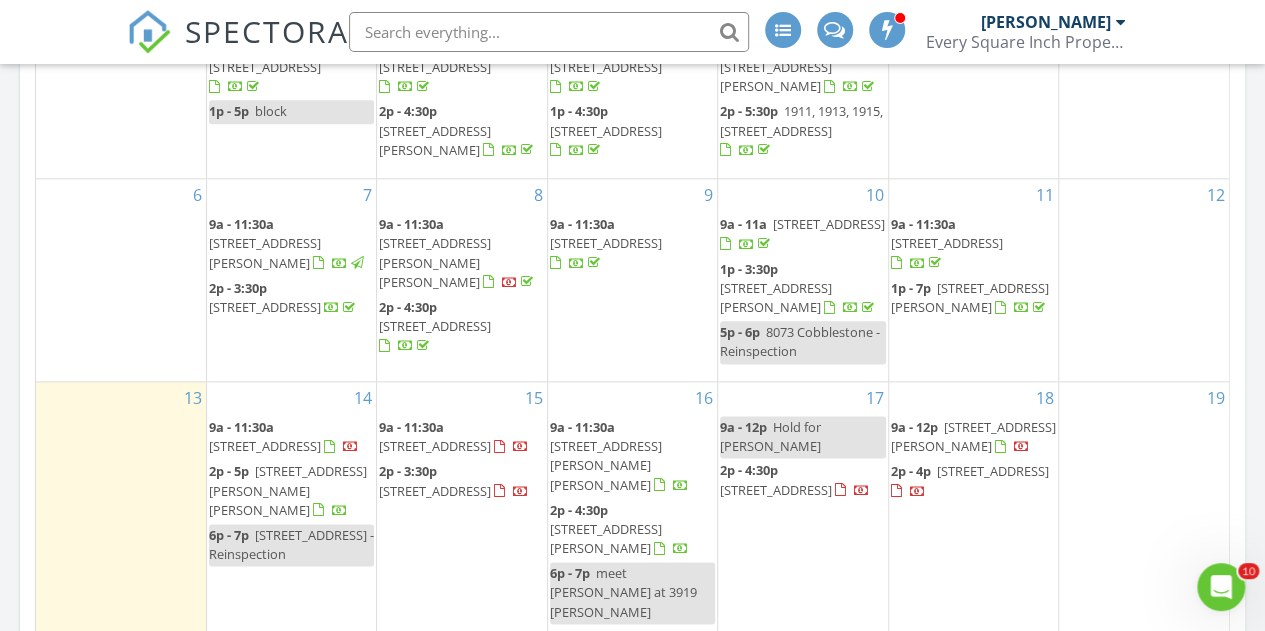 scroll, scrollTop: 1100, scrollLeft: 0, axis: vertical 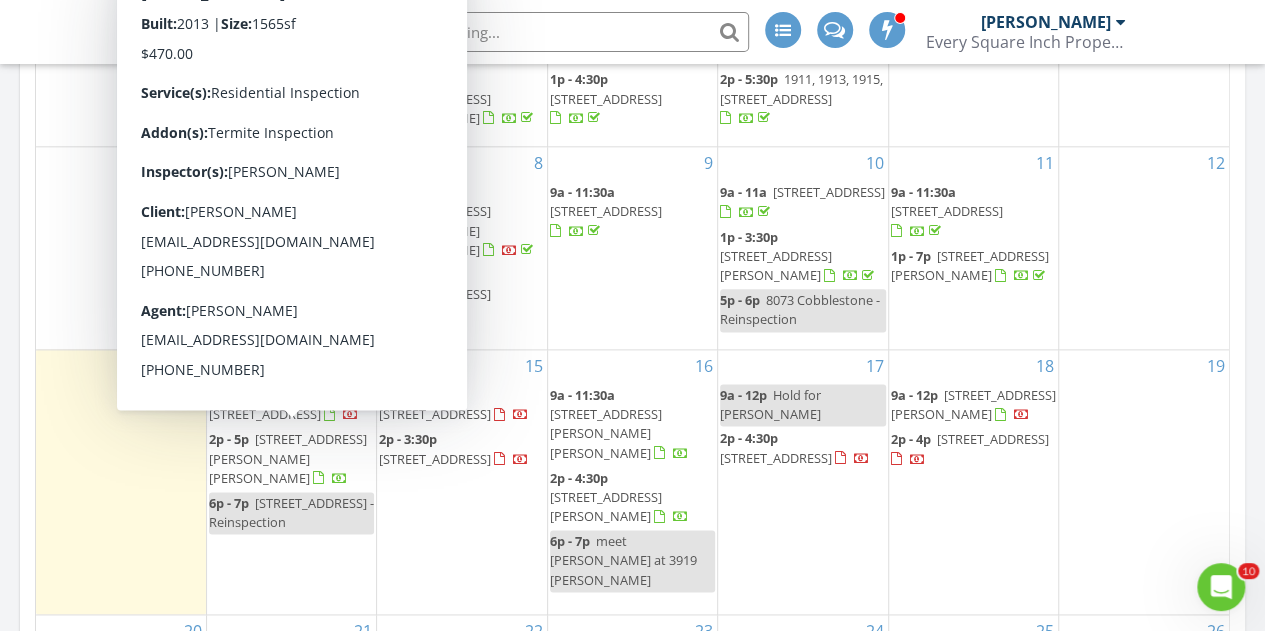 click on "9a - 11:30a
106 Clear Creek Rd, FLINTSTONE 30725" at bounding box center [284, 404] 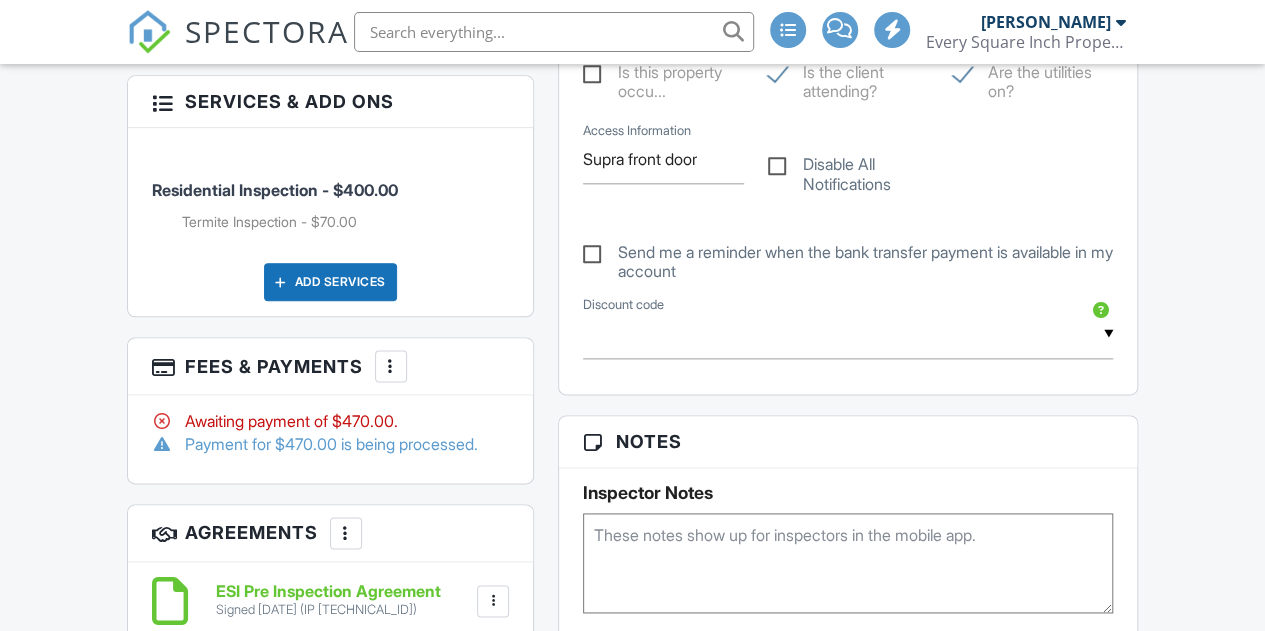 scroll, scrollTop: 1300, scrollLeft: 0, axis: vertical 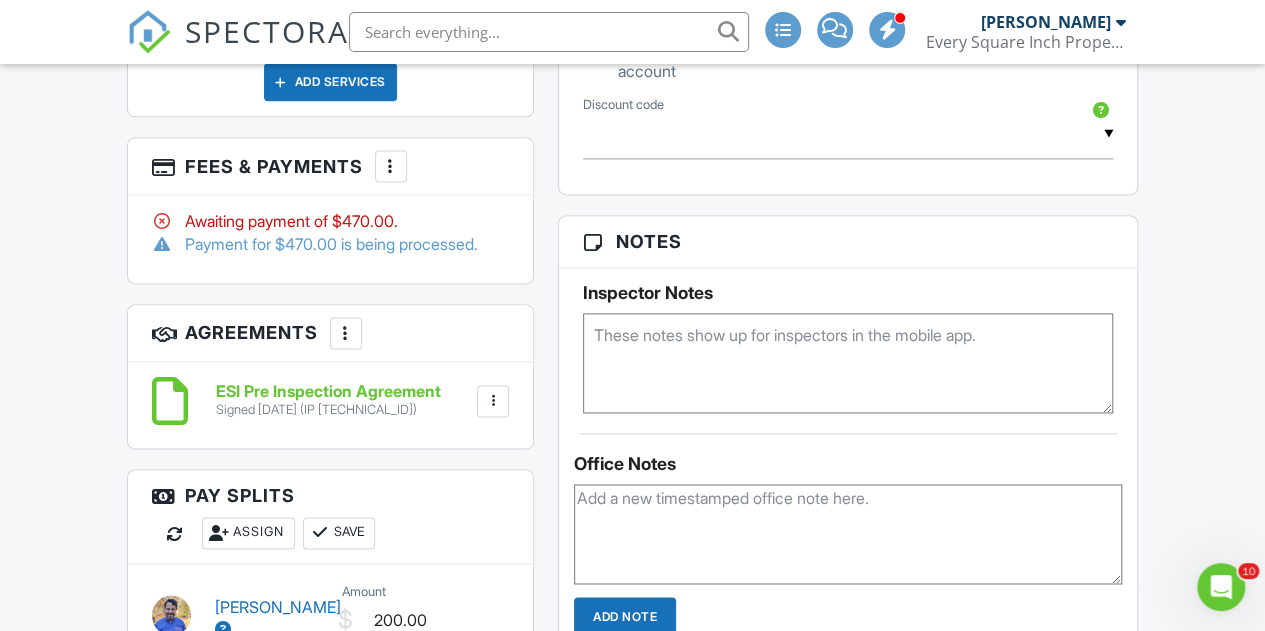 click at bounding box center (391, 166) 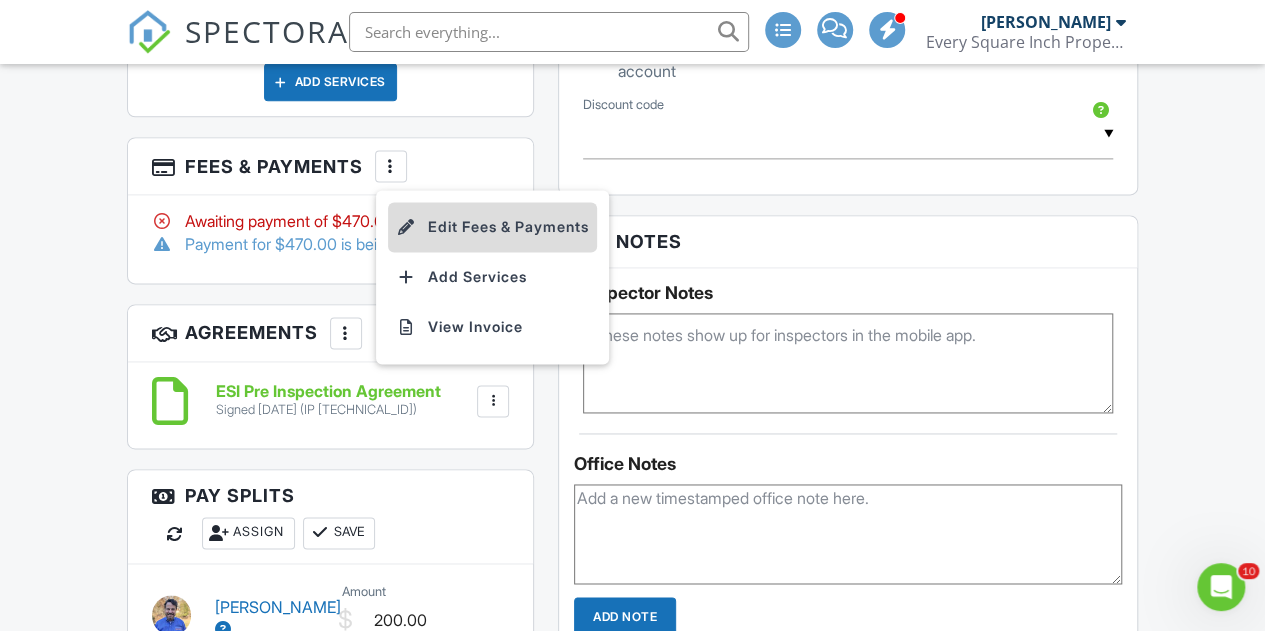 click on "Edit Fees & Payments" at bounding box center [492, 227] 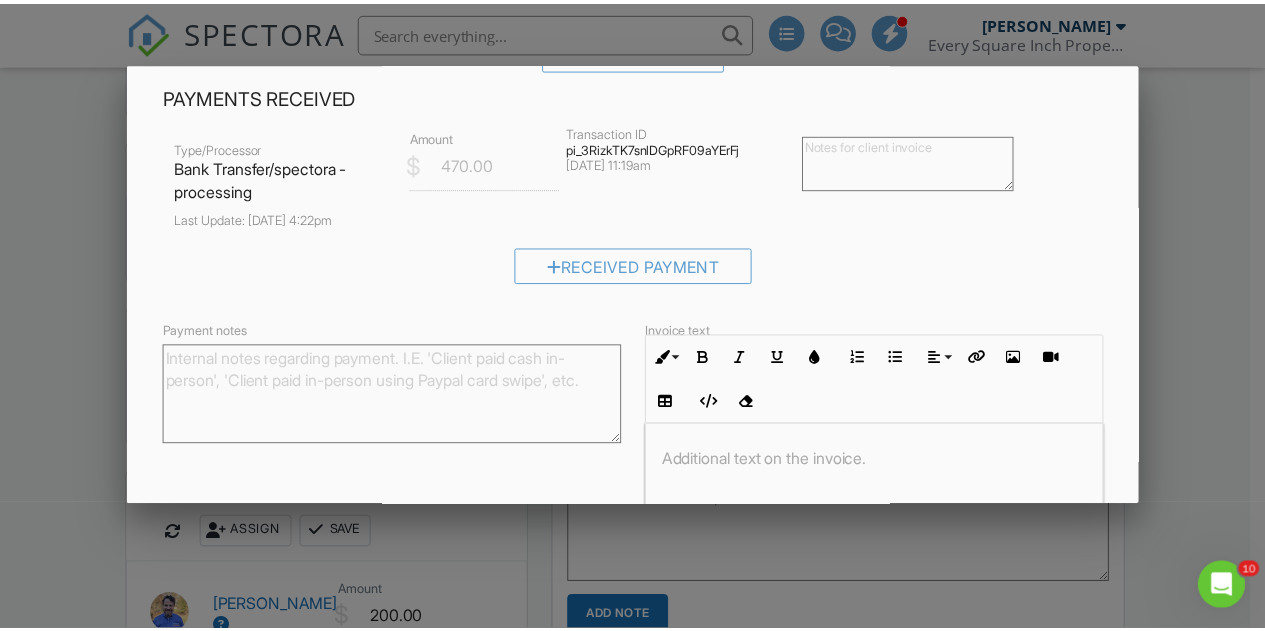 scroll, scrollTop: 400, scrollLeft: 0, axis: vertical 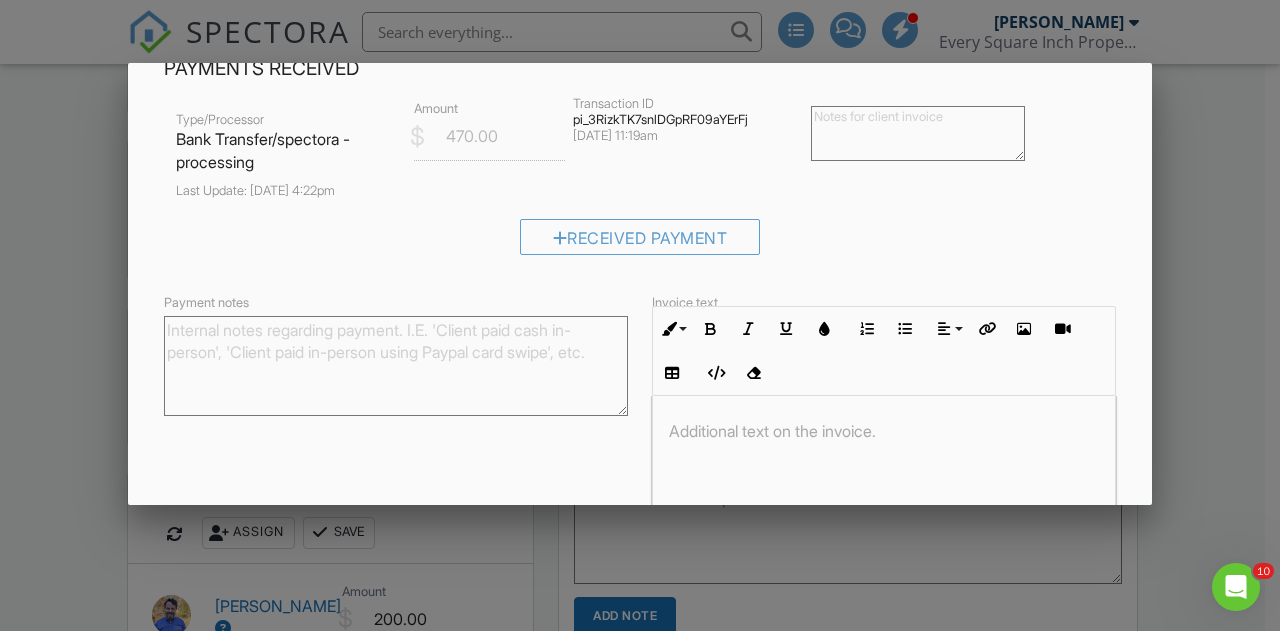 drag, startPoint x: 1261, startPoint y: 199, endPoint x: 1230, endPoint y: 199, distance: 31 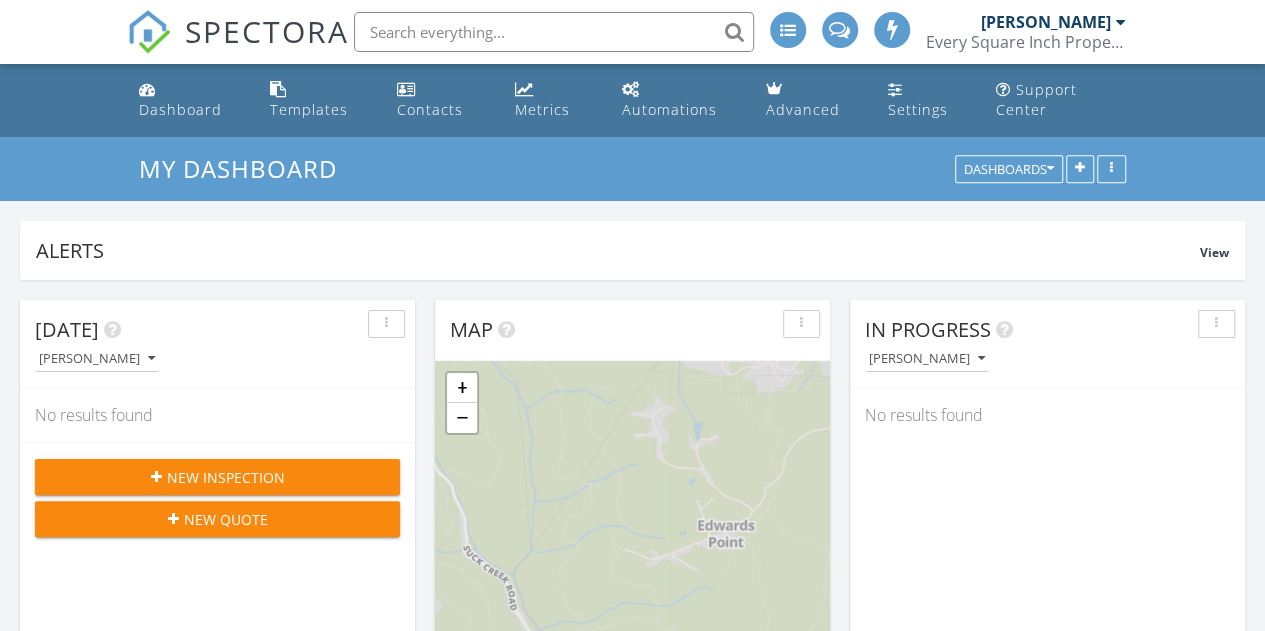 scroll, scrollTop: 638, scrollLeft: 0, axis: vertical 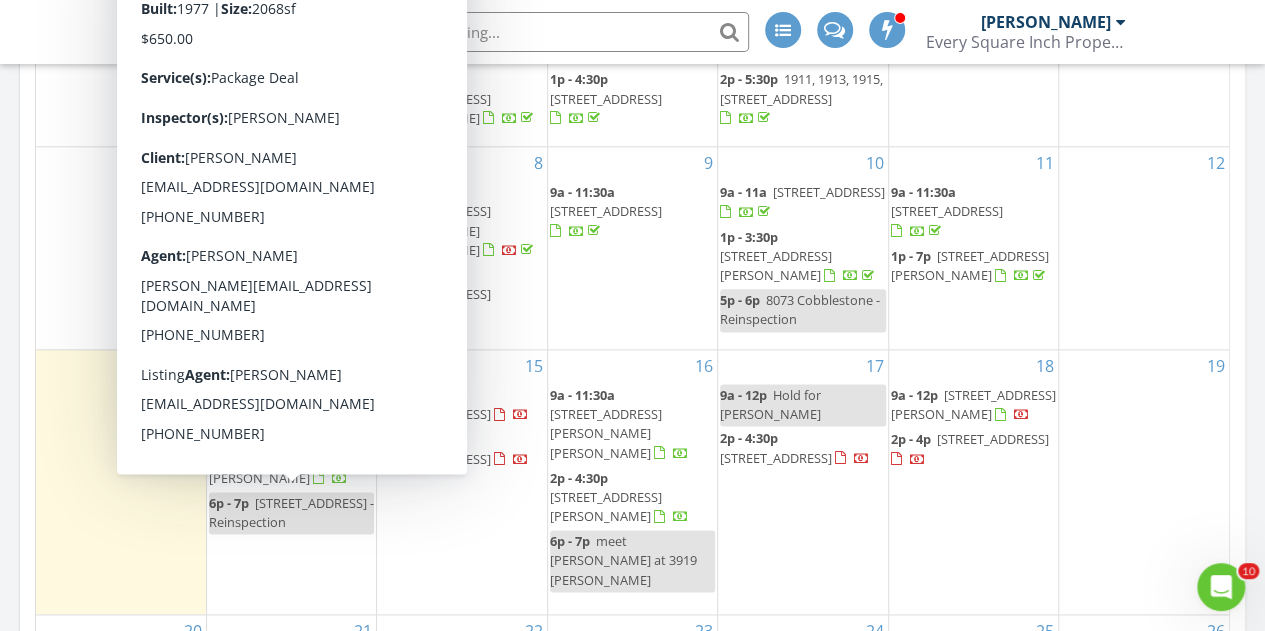 click on "[STREET_ADDRESS][PERSON_NAME][PERSON_NAME]" at bounding box center (288, 458) 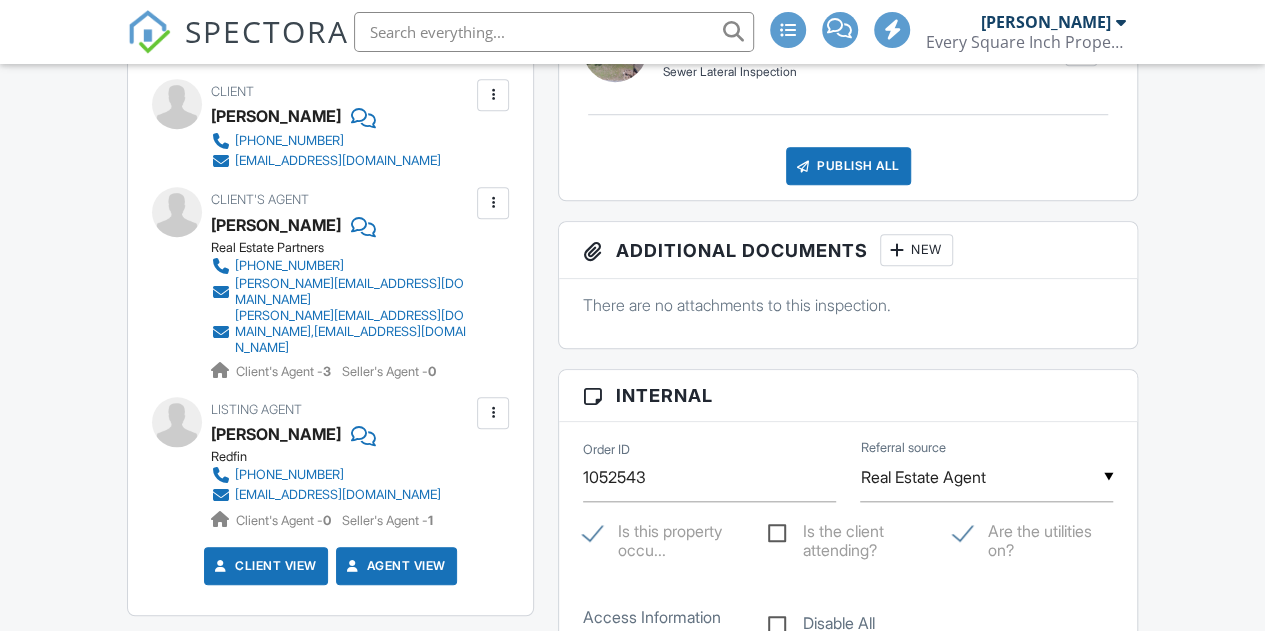scroll, scrollTop: 854, scrollLeft: 0, axis: vertical 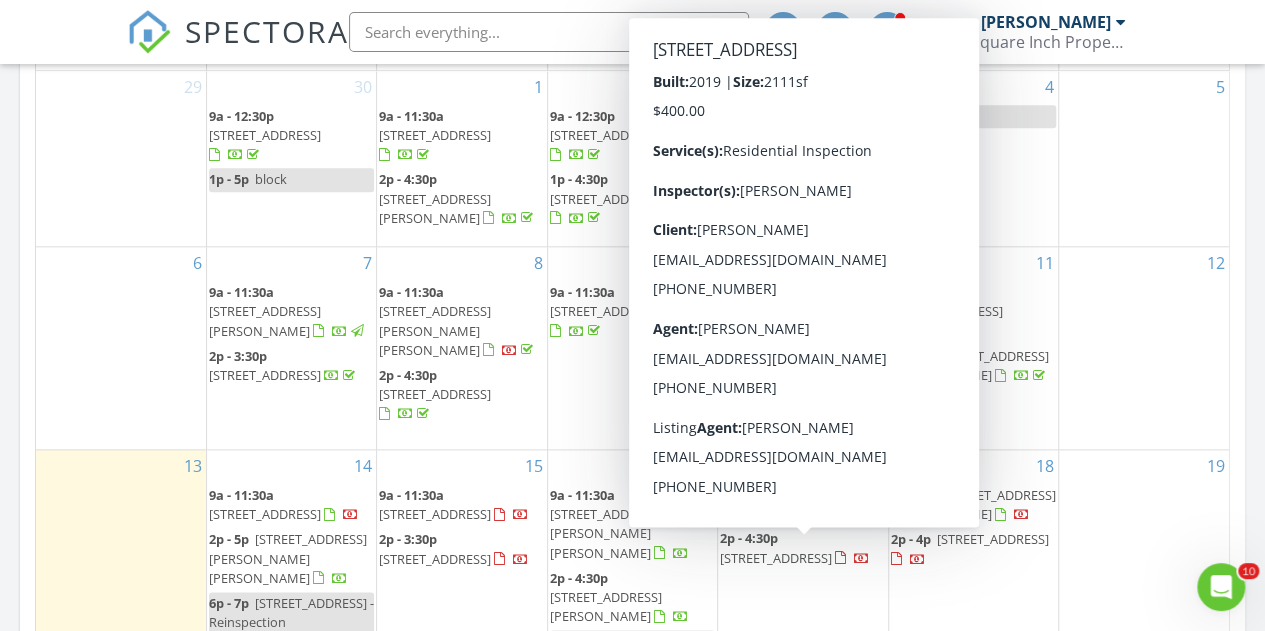click on "6579 Frankfurt Rd, Ooltewah 37363" at bounding box center (776, 558) 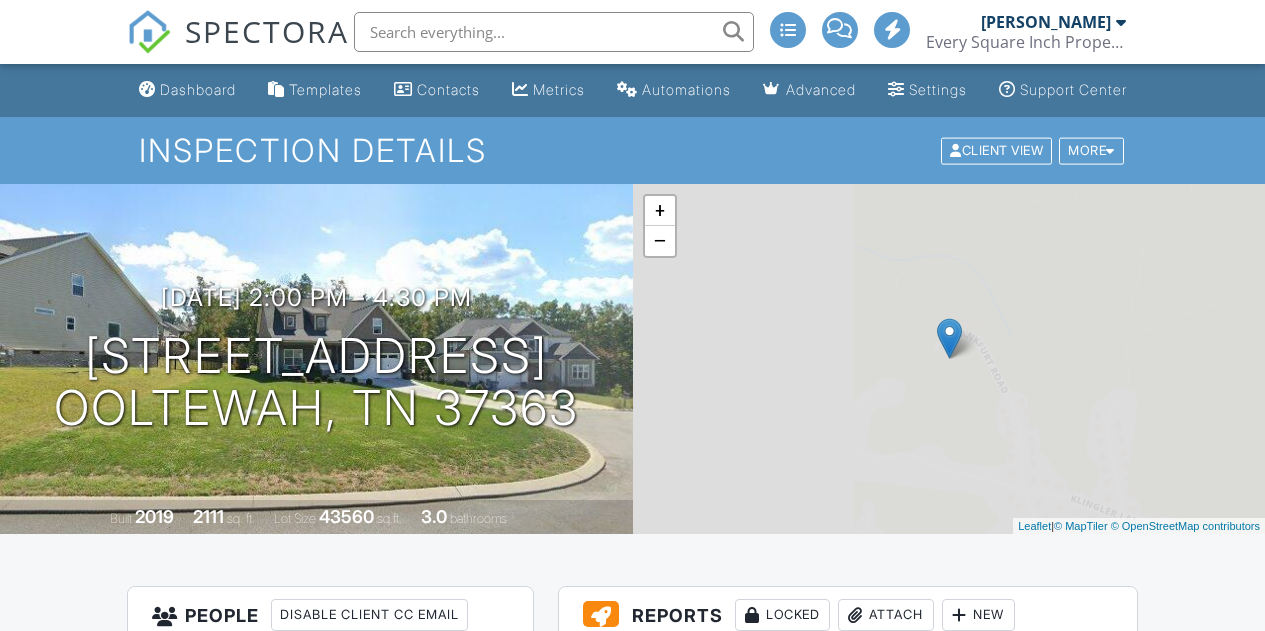 scroll, scrollTop: 0, scrollLeft: 0, axis: both 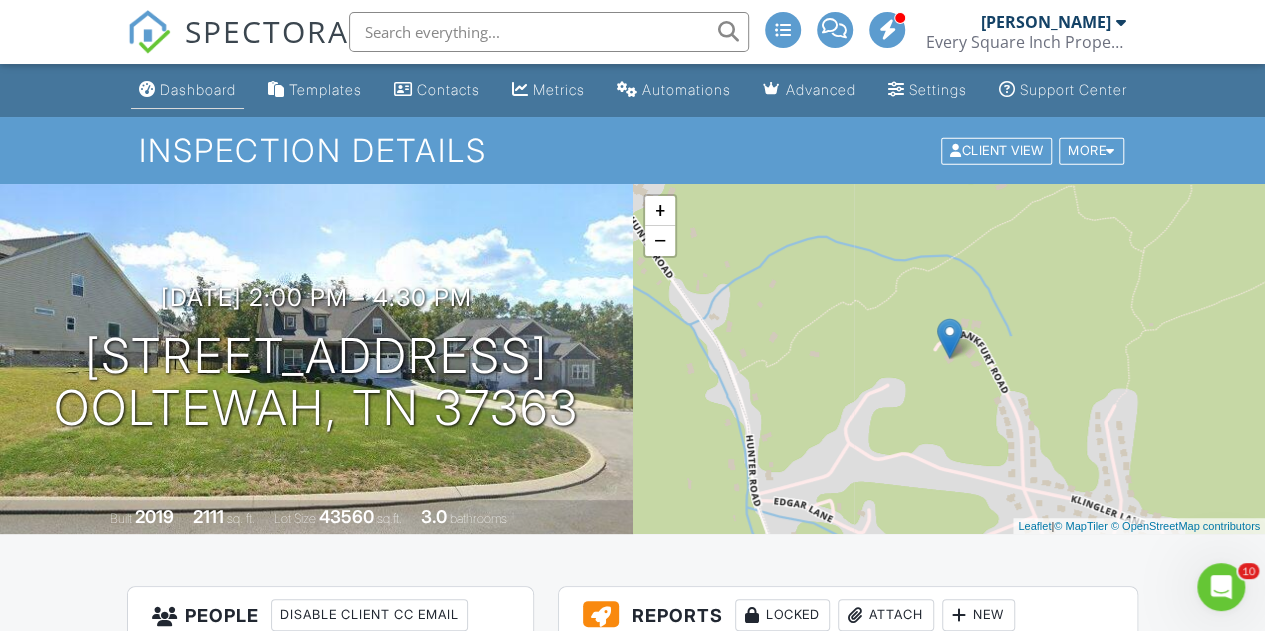 click on "Dashboard" at bounding box center (198, 89) 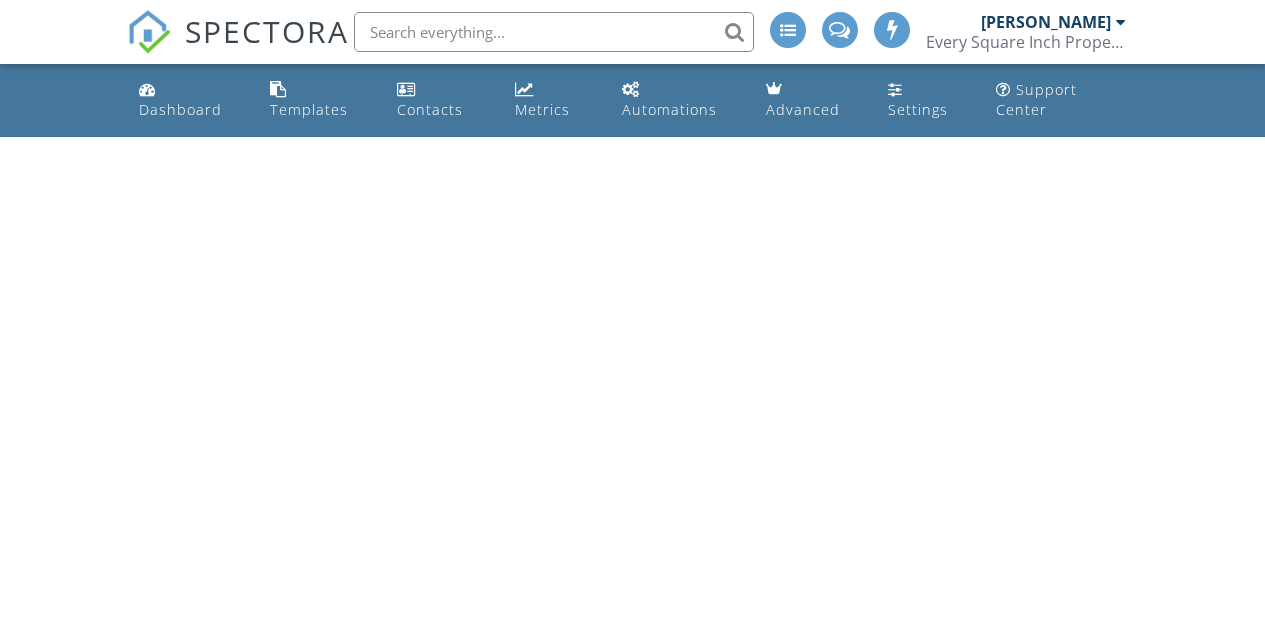 scroll, scrollTop: 0, scrollLeft: 0, axis: both 